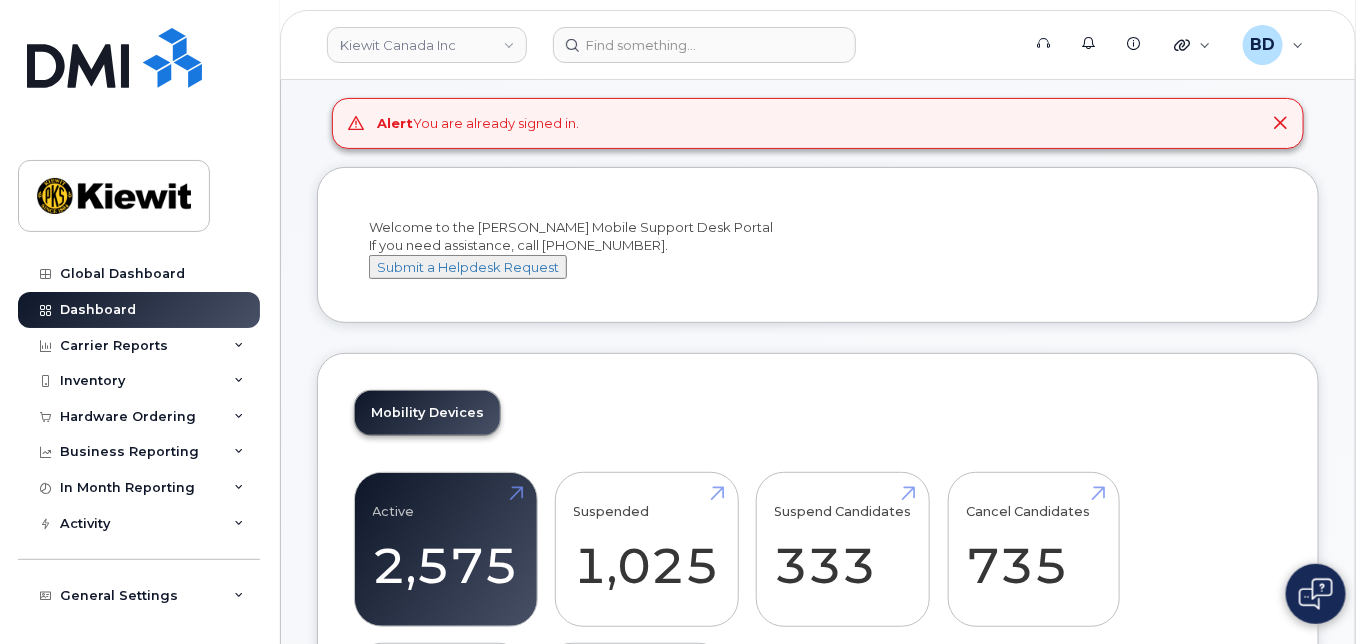 scroll, scrollTop: 133, scrollLeft: 0, axis: vertical 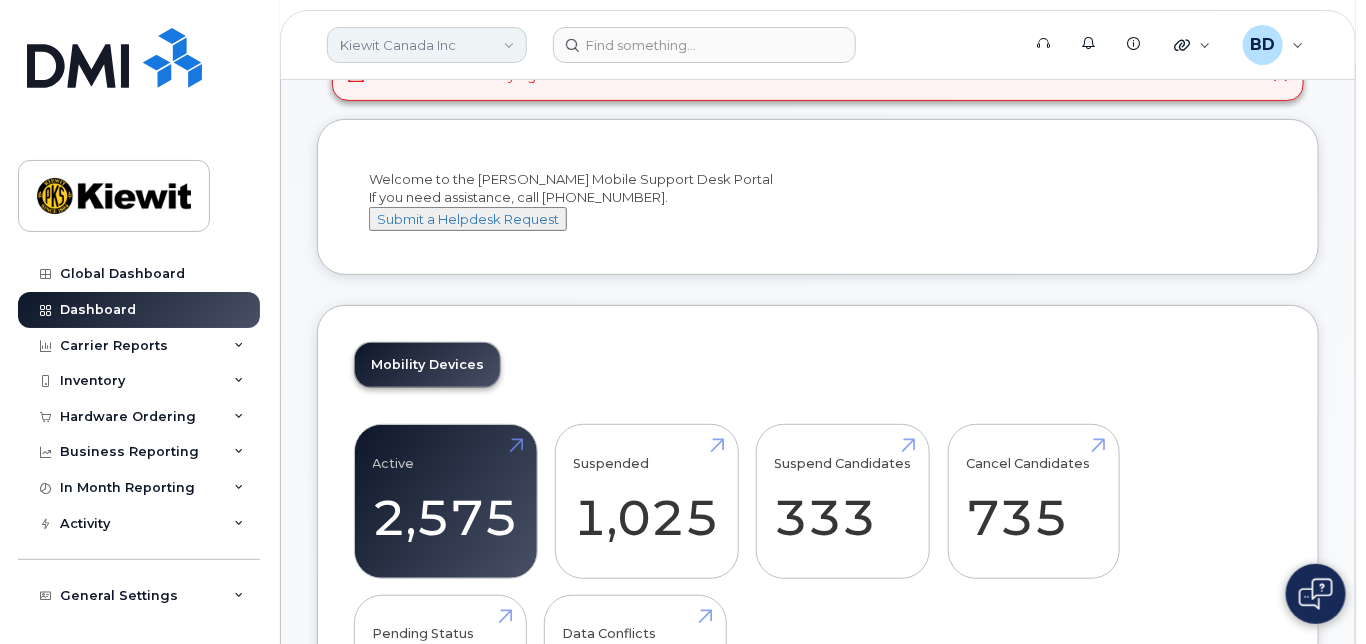 click on "Kiewit Canada Inc" at bounding box center [427, 45] 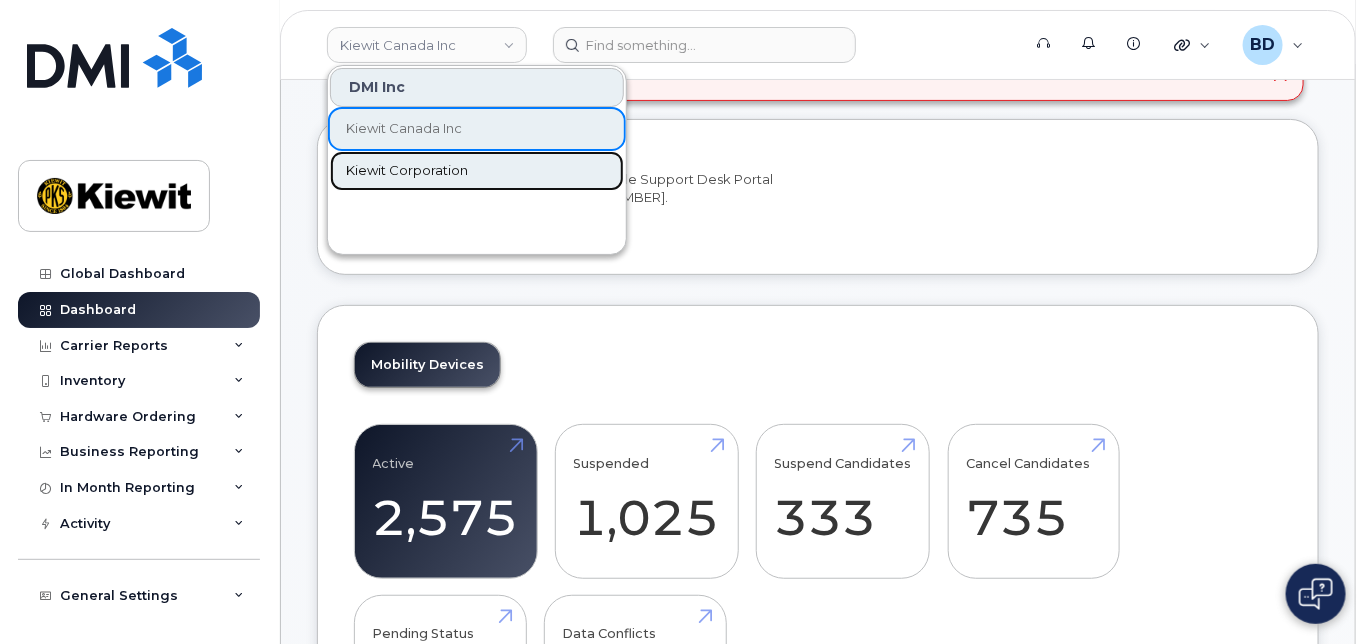 click on "Kiewit Corporation" at bounding box center [407, 171] 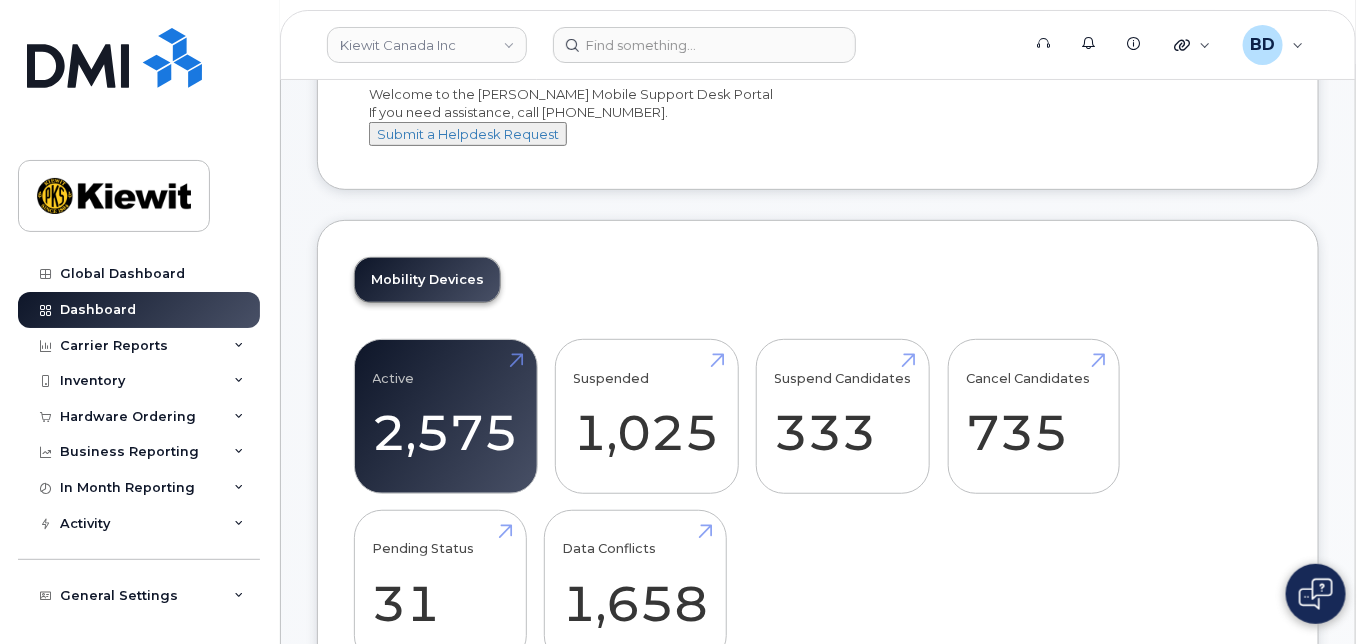 scroll, scrollTop: 266, scrollLeft: 0, axis: vertical 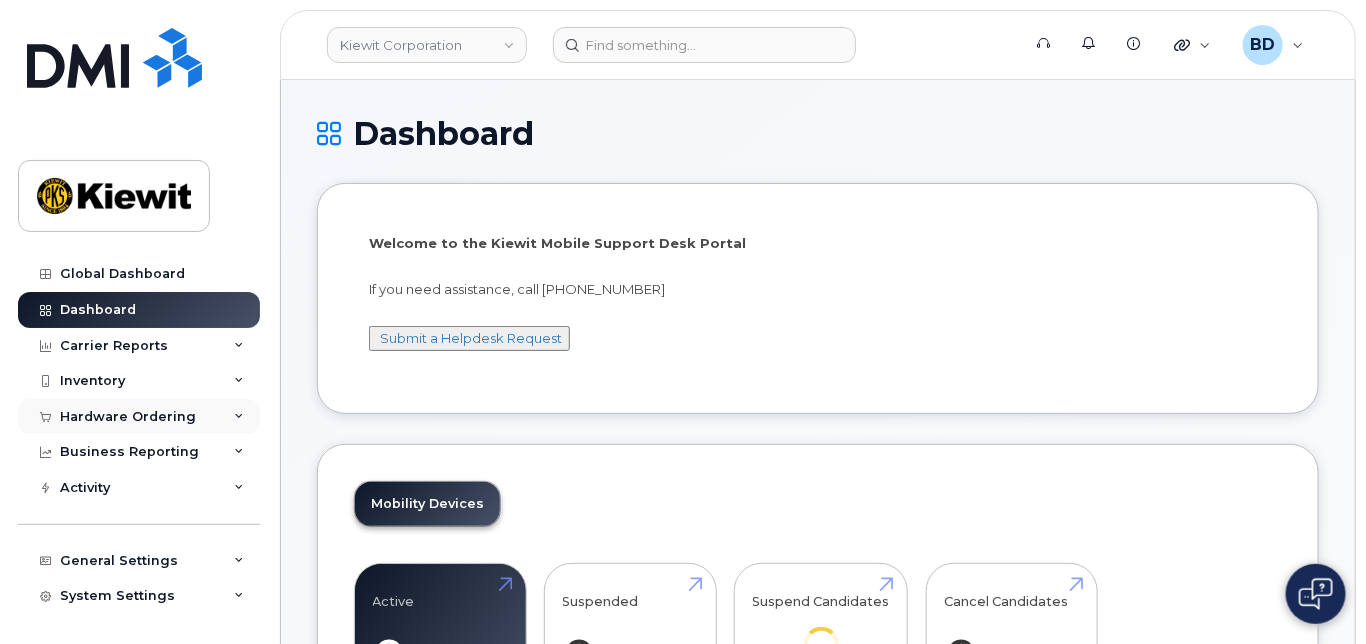 click on "Hardware Ordering" at bounding box center (139, 417) 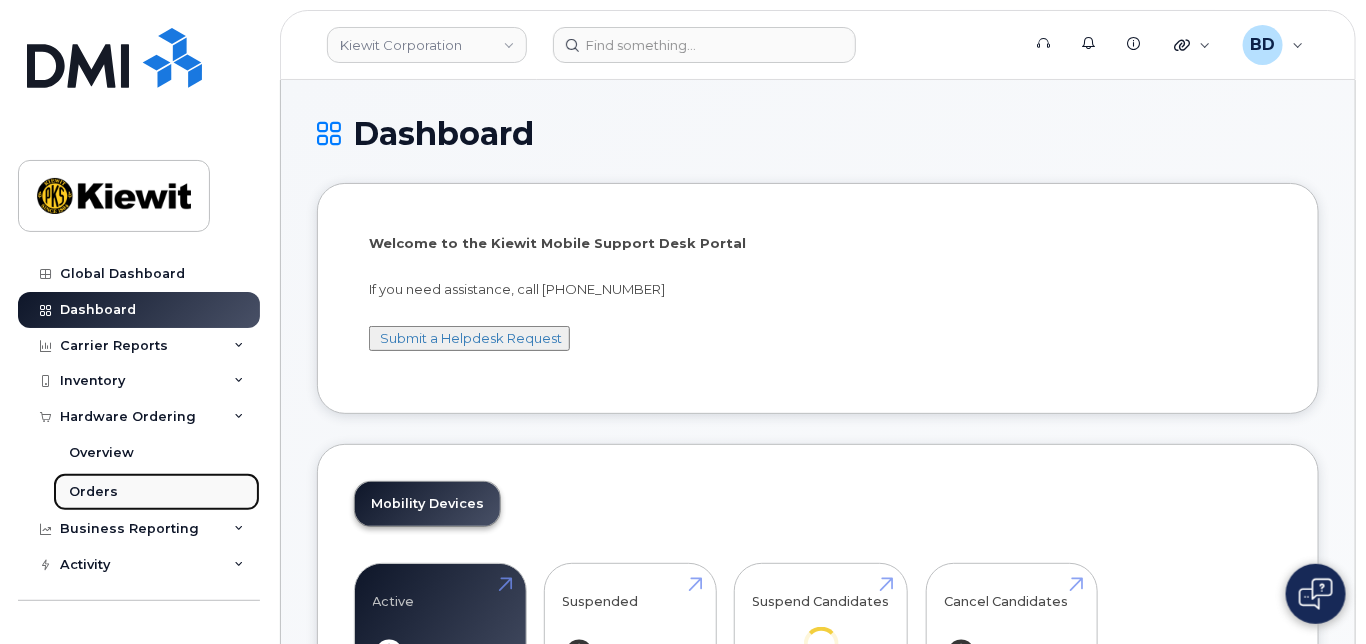 click on "Orders" at bounding box center [156, 492] 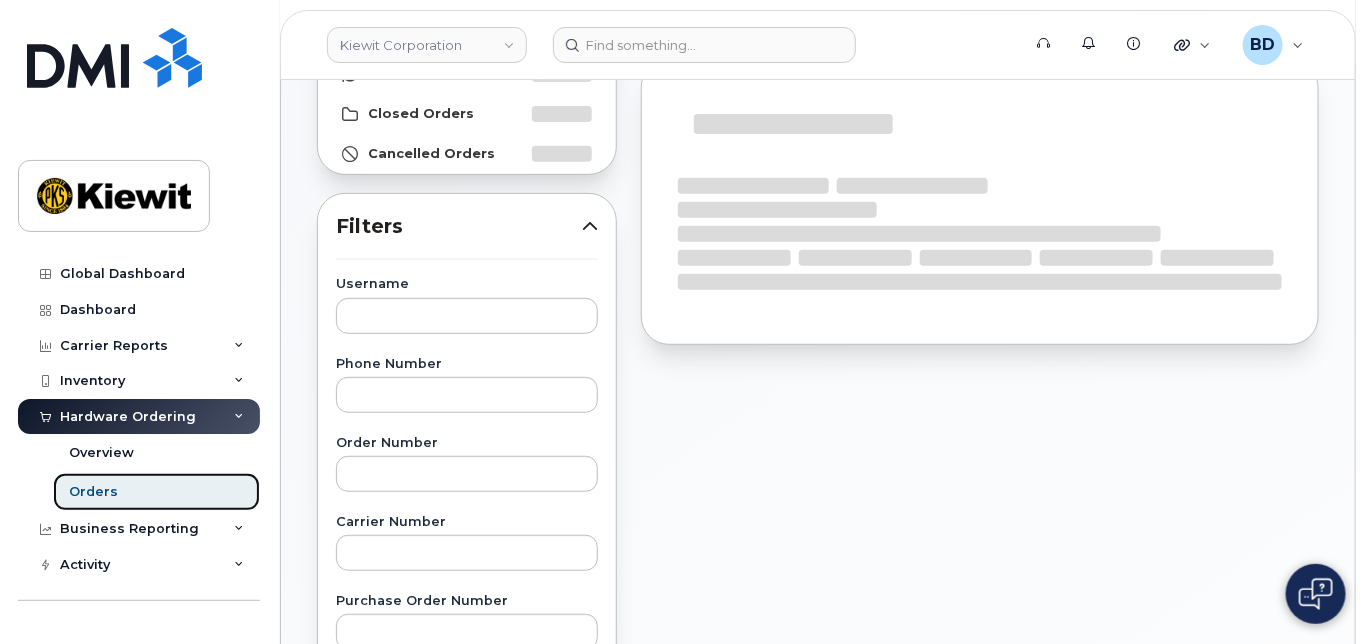 scroll, scrollTop: 266, scrollLeft: 0, axis: vertical 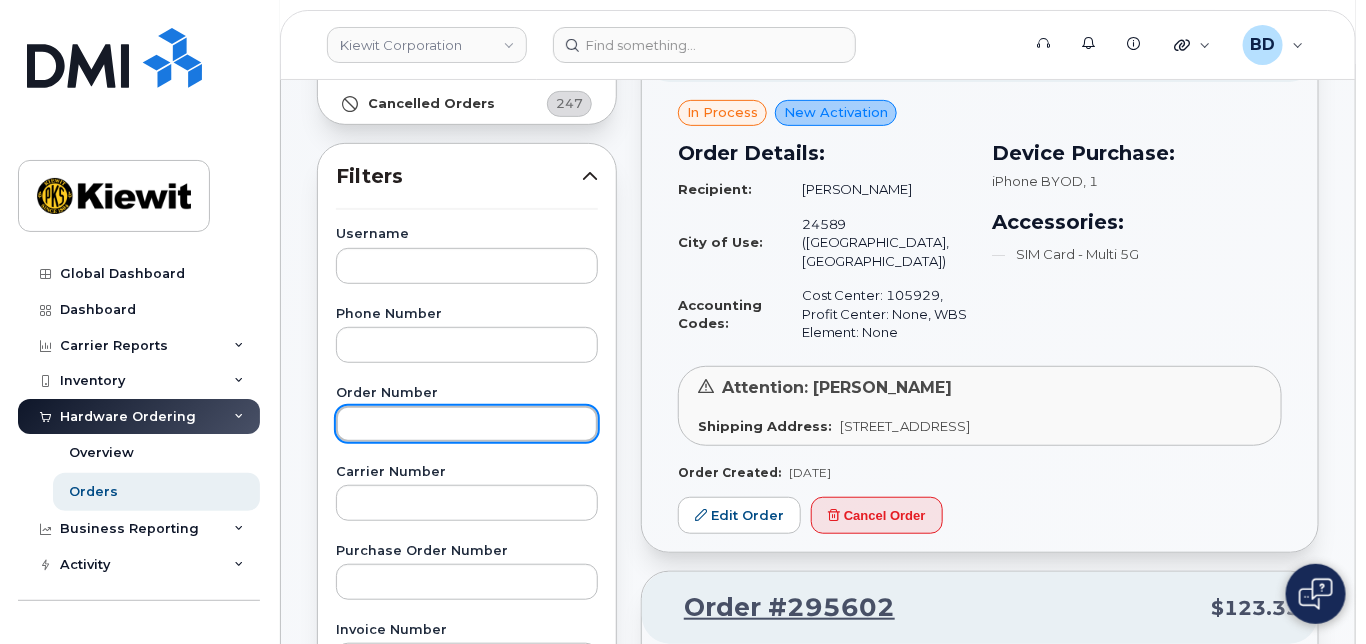 click at bounding box center (467, 424) 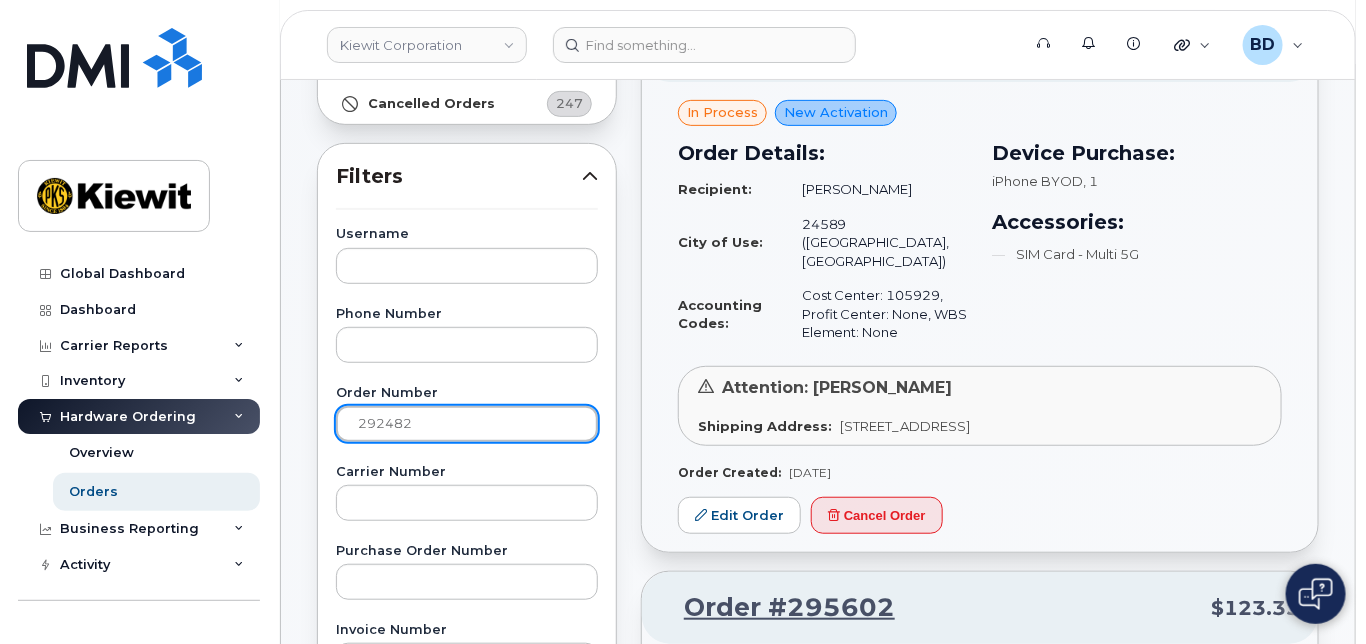 type on "292482" 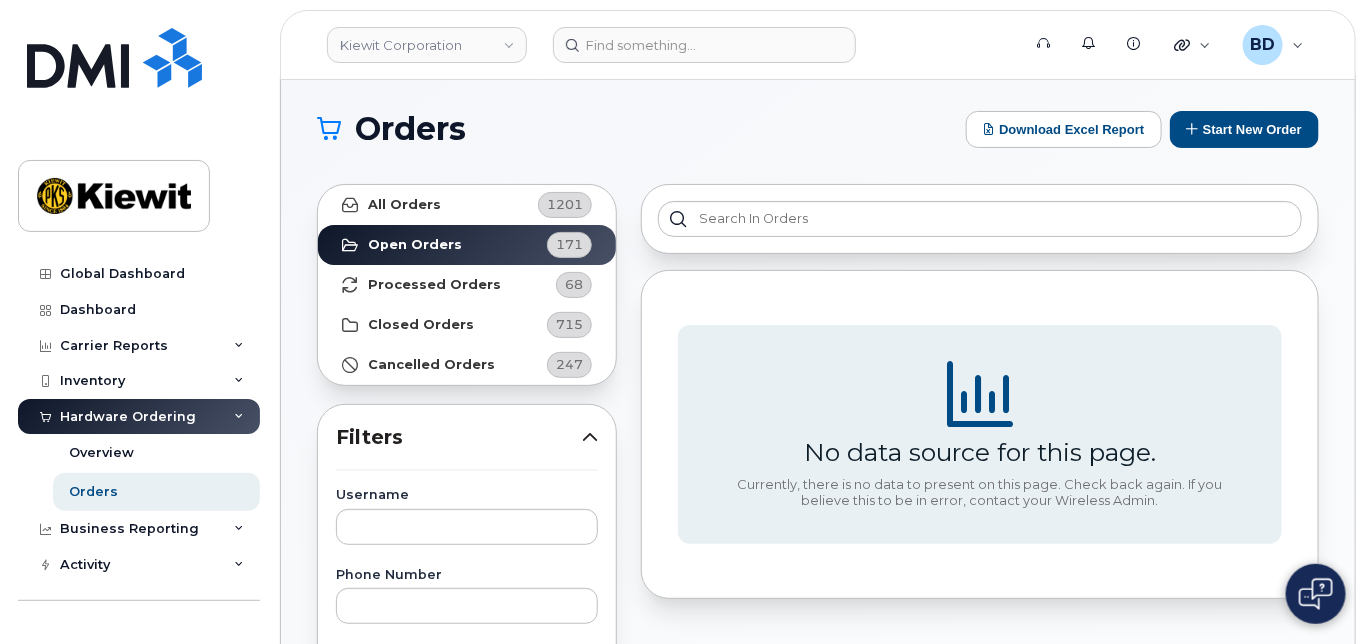 scroll, scrollTop: 0, scrollLeft: 0, axis: both 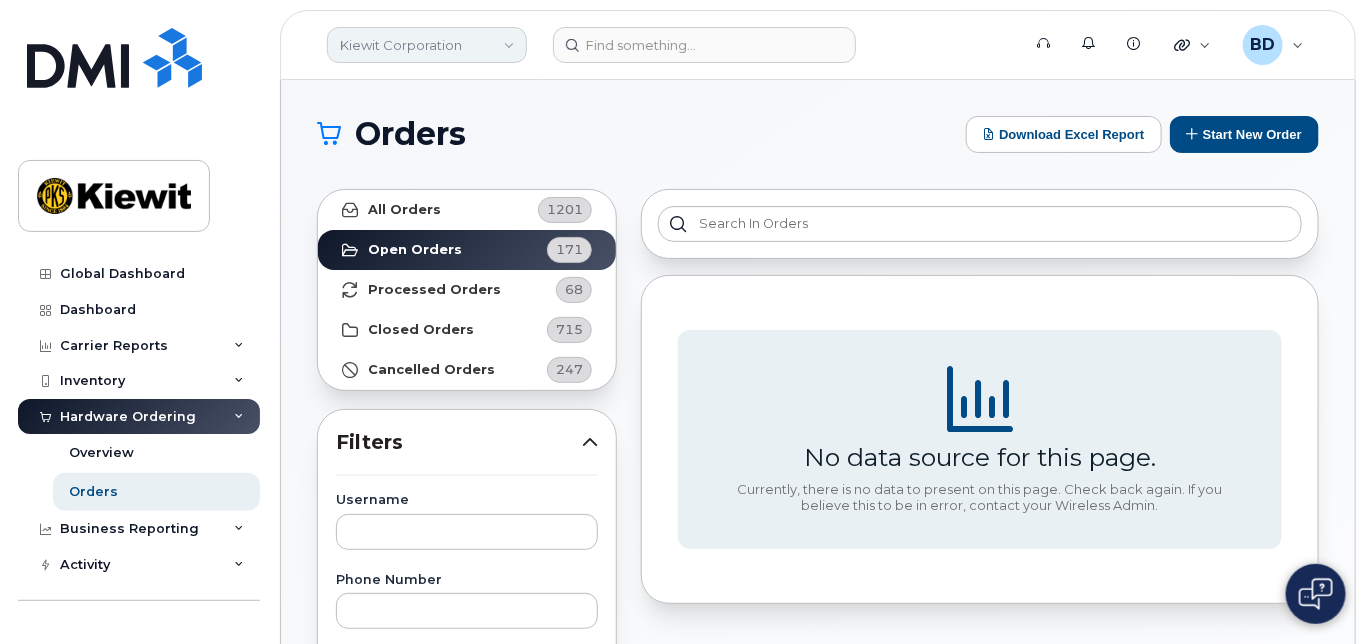 click on "Kiewit Corporation" at bounding box center (427, 45) 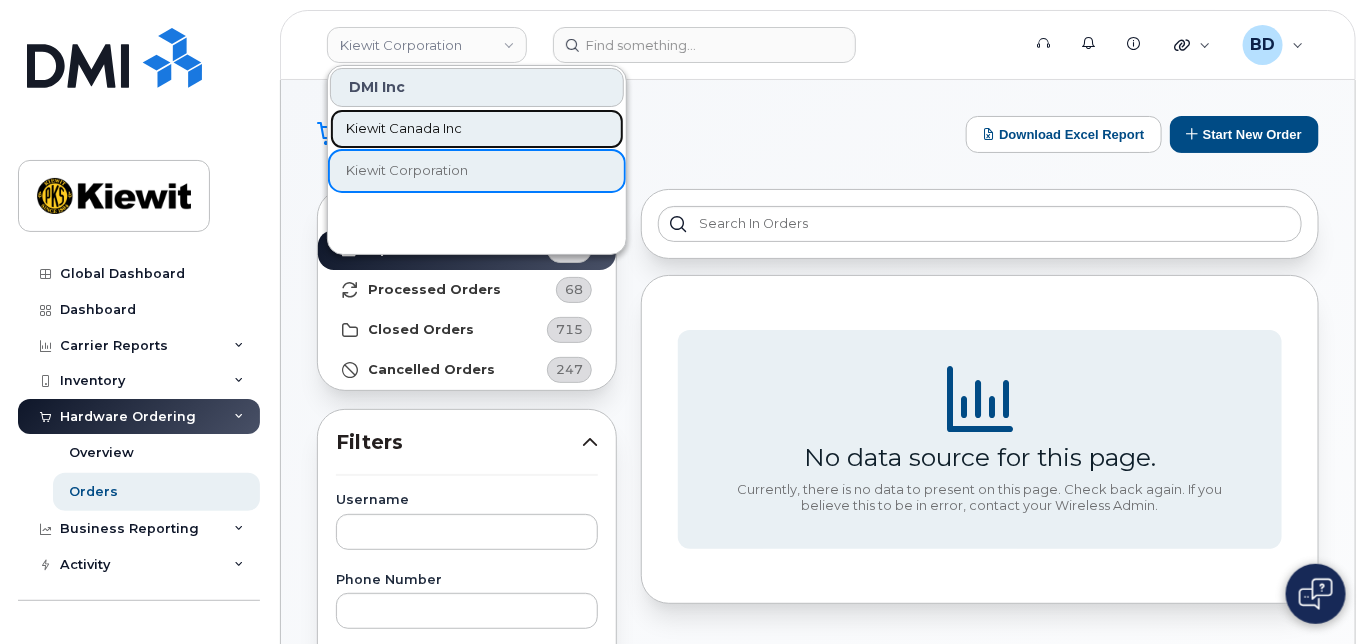 click on "Kiewit Canada Inc" at bounding box center [404, 129] 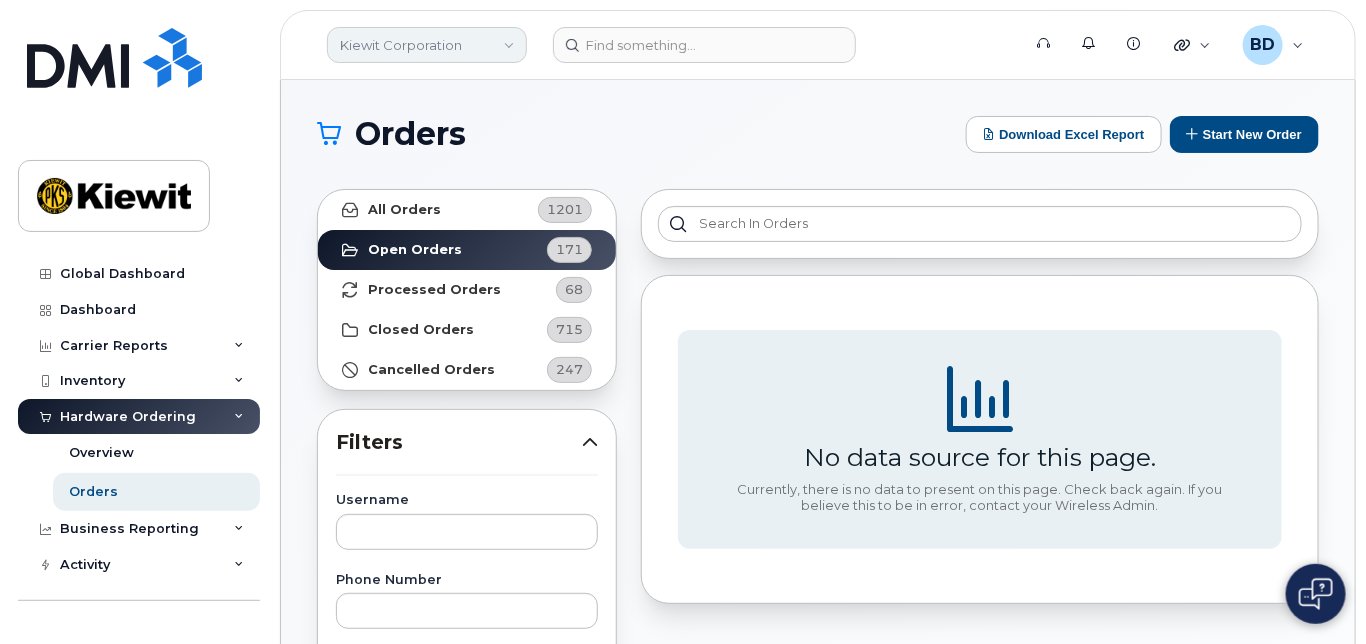 click on "Kiewit Corporation" at bounding box center (427, 45) 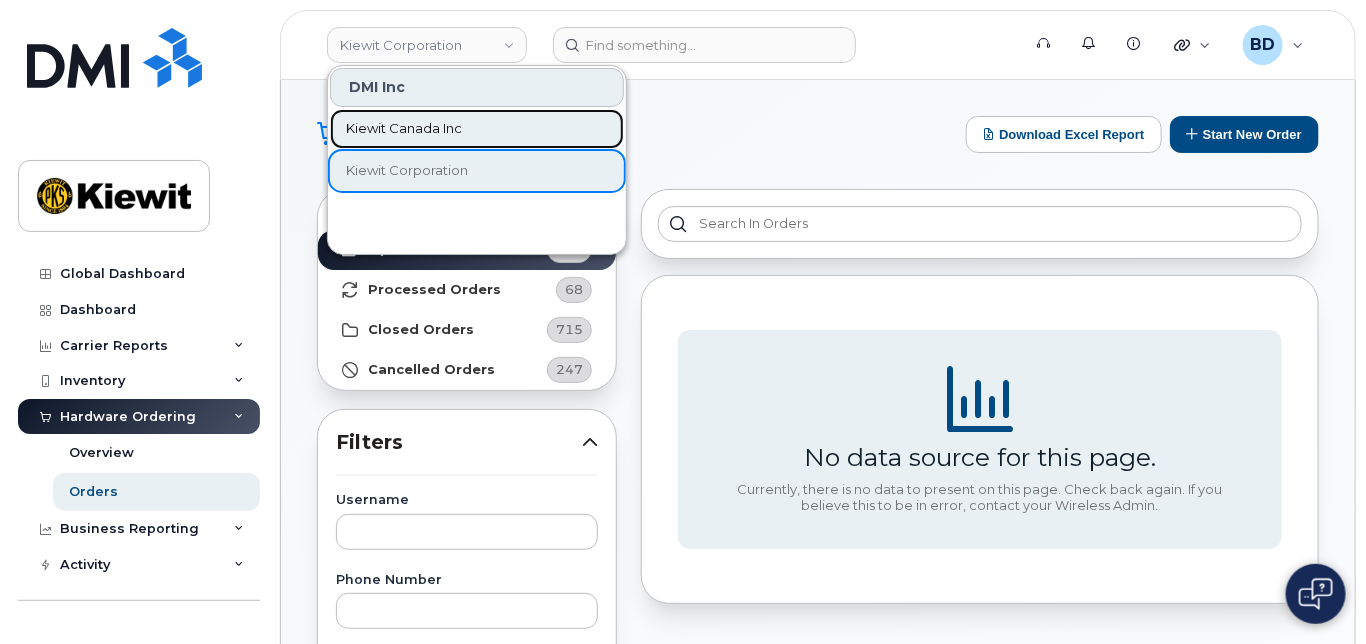 click on "Kiewit Canada Inc" at bounding box center [404, 129] 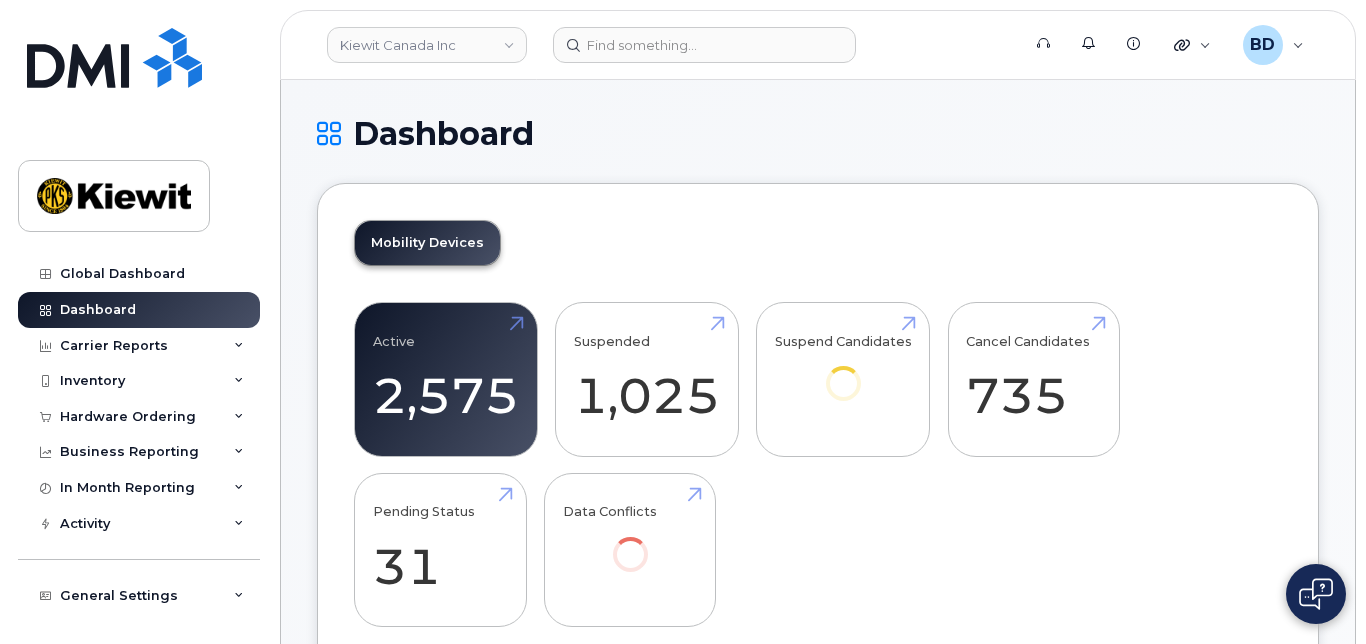 scroll, scrollTop: 0, scrollLeft: 0, axis: both 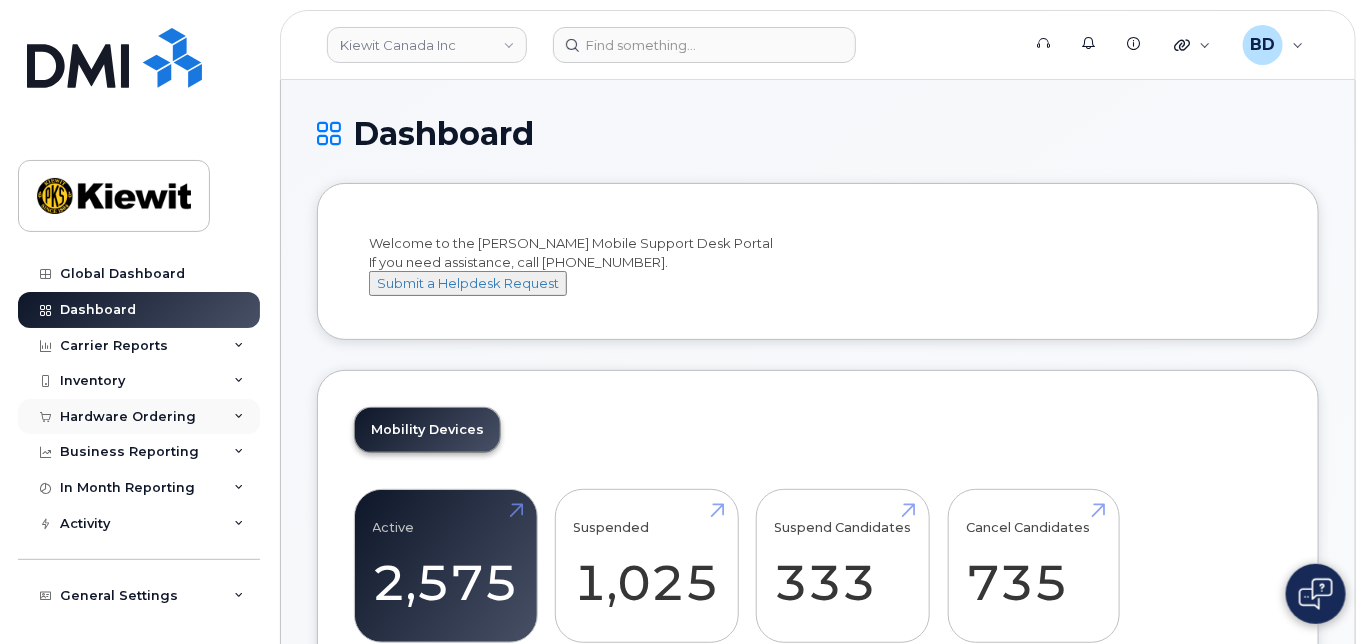 click on "Hardware Ordering" at bounding box center (139, 417) 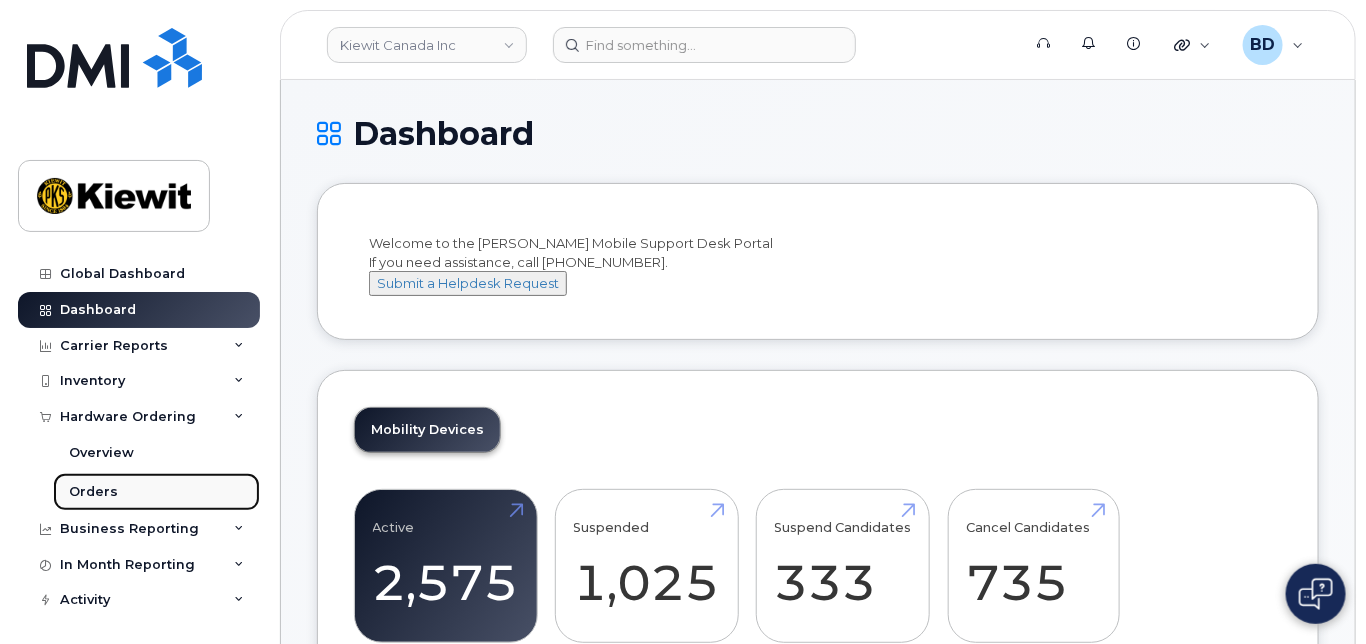 click on "Orders" at bounding box center (156, 492) 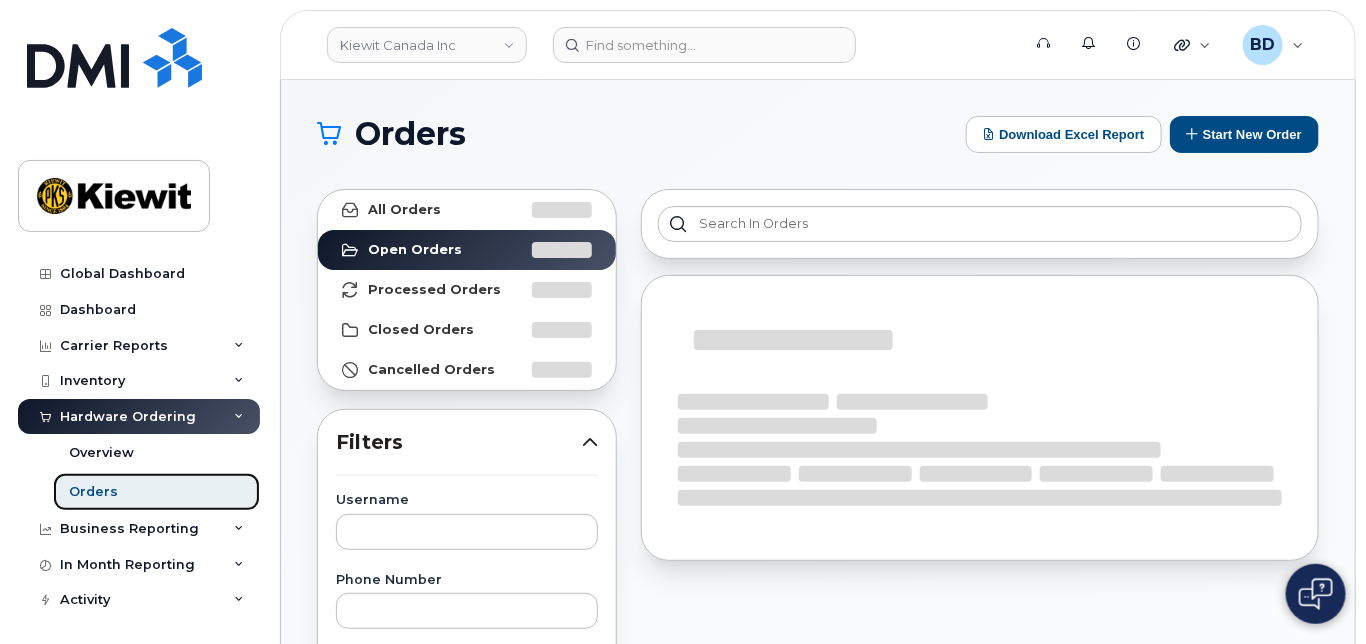 scroll, scrollTop: 266, scrollLeft: 0, axis: vertical 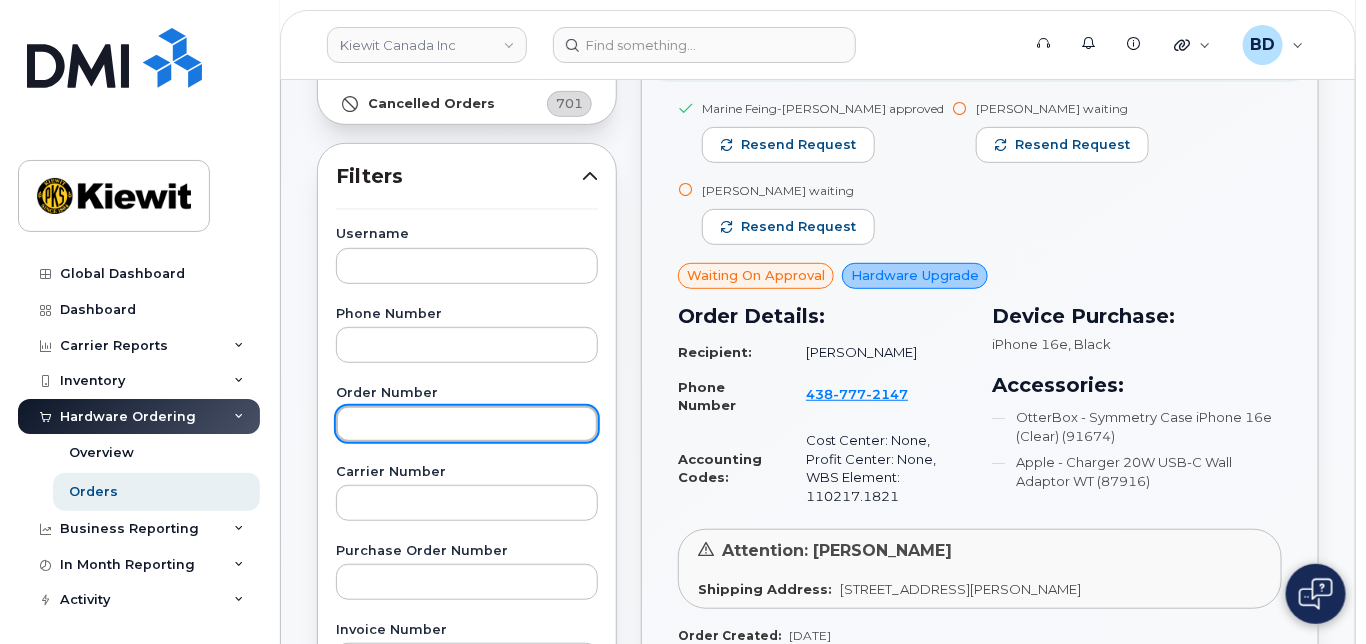 click at bounding box center (467, 424) 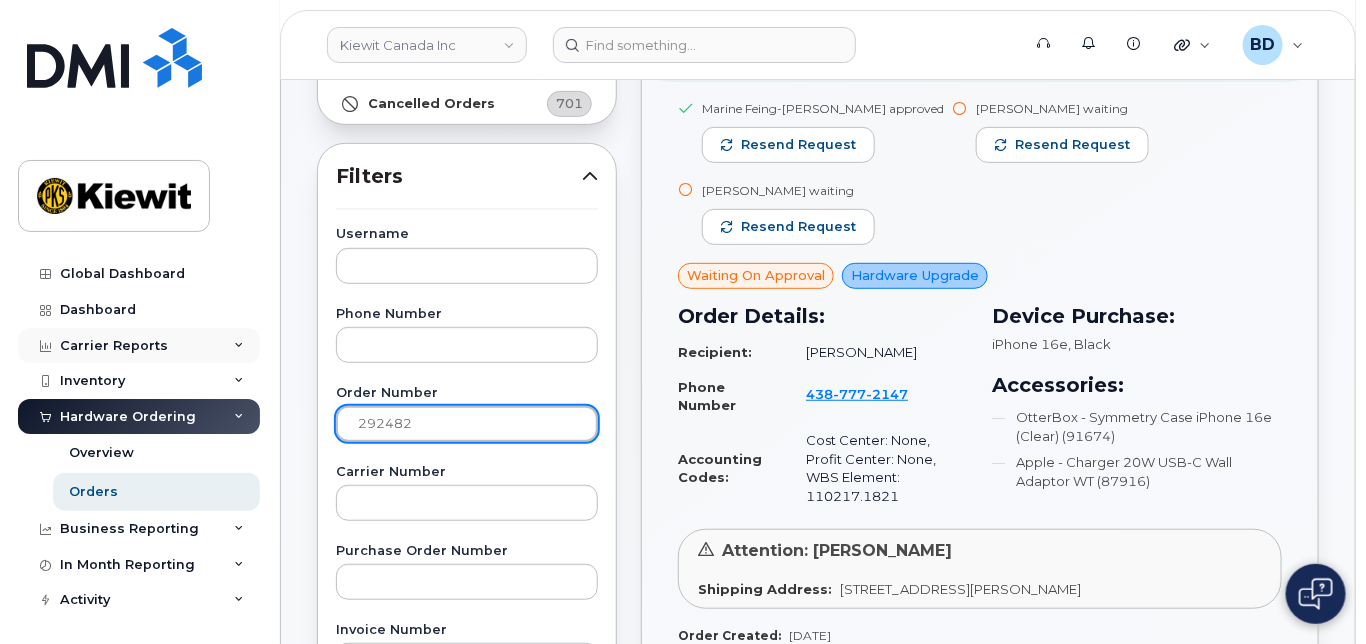 type on "292482" 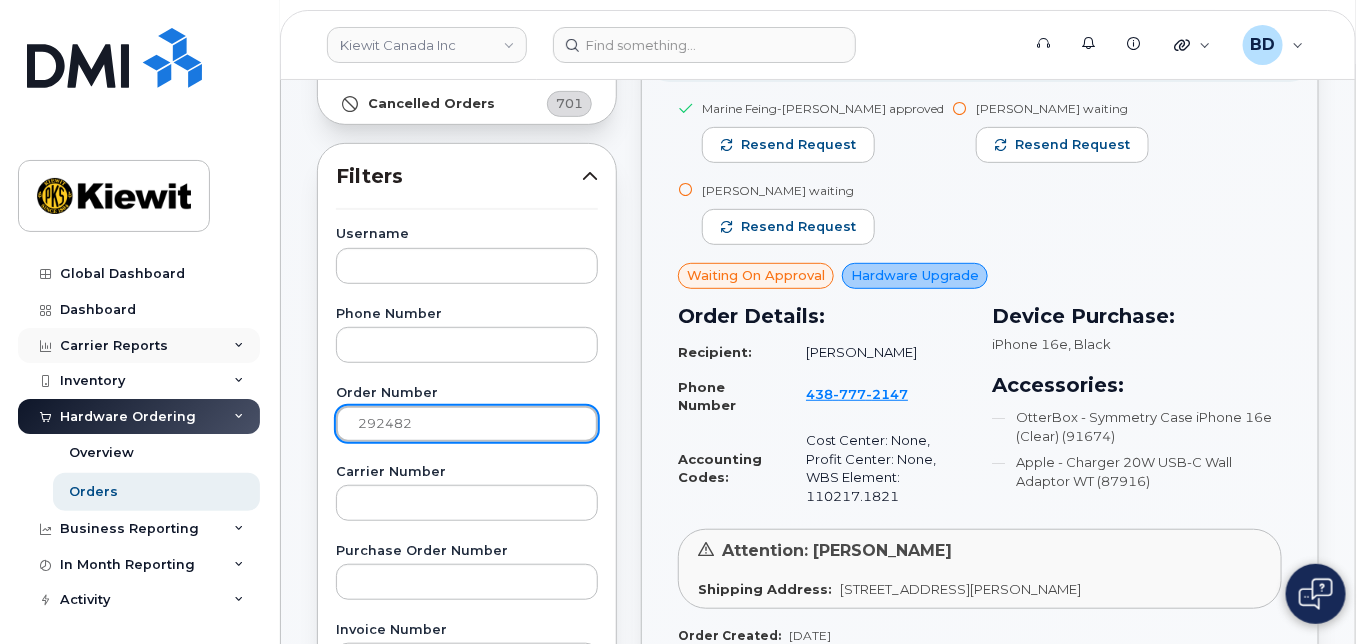 click on "Apply Filter" at bounding box center (467, 1241) 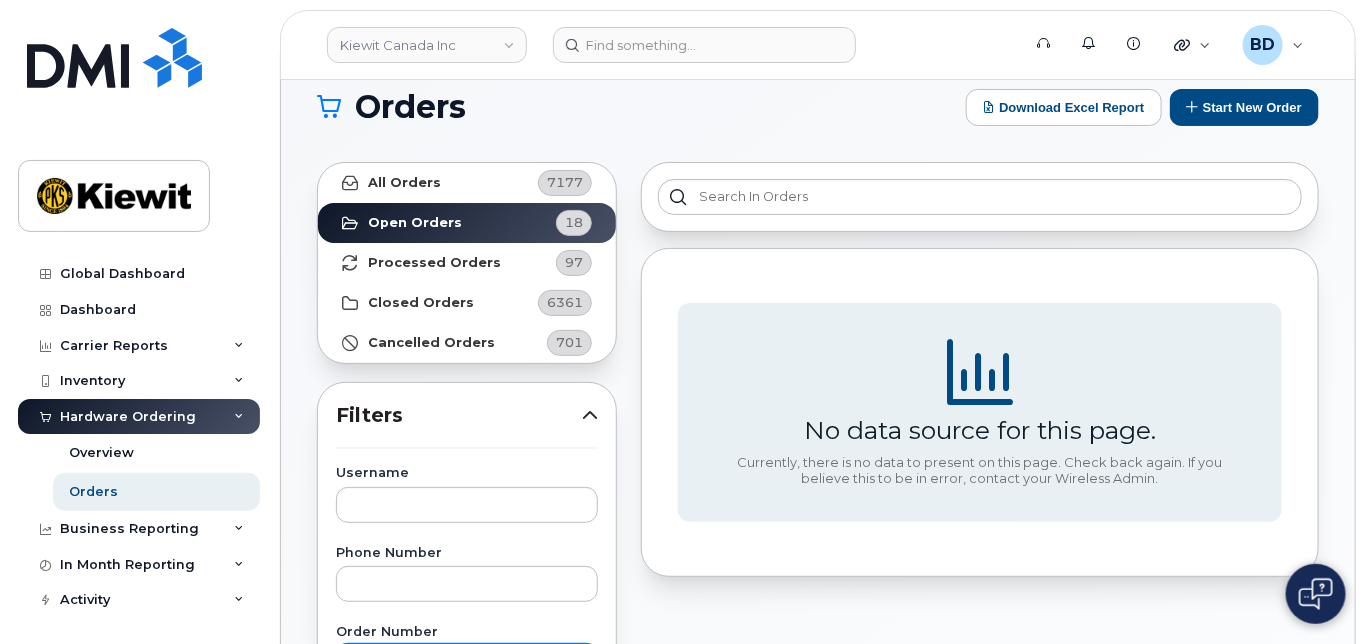 scroll, scrollTop: 0, scrollLeft: 0, axis: both 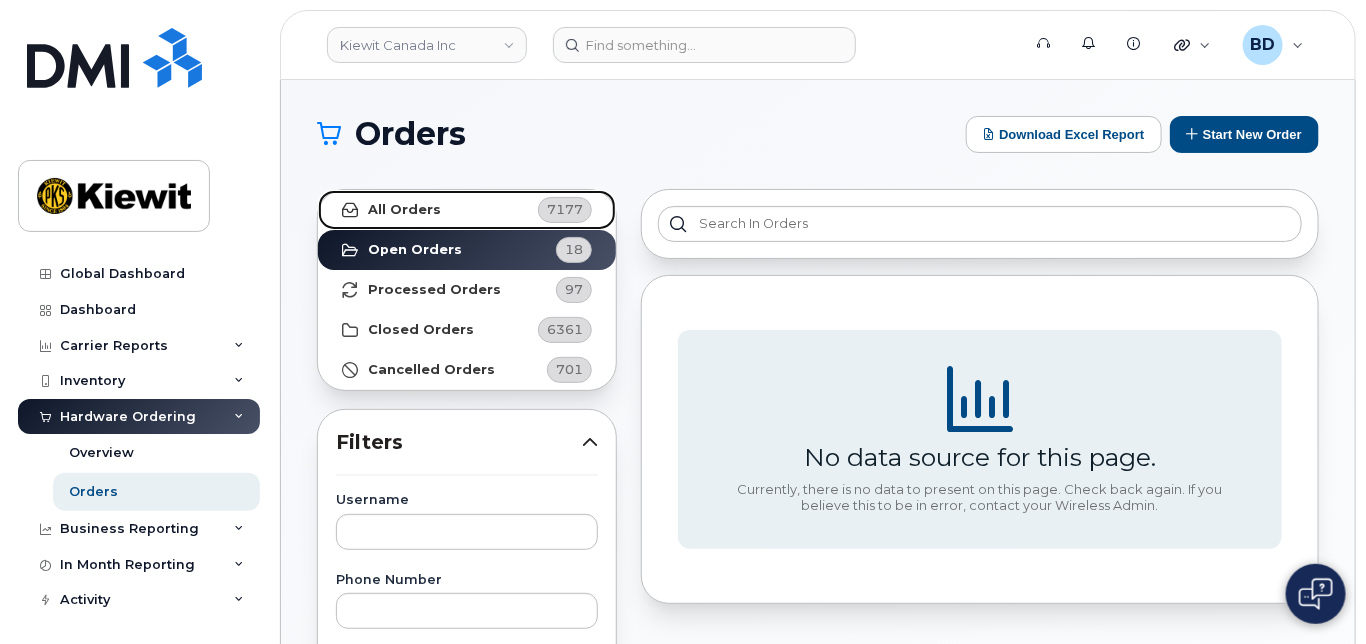 click on "All Orders 7177" at bounding box center (467, 210) 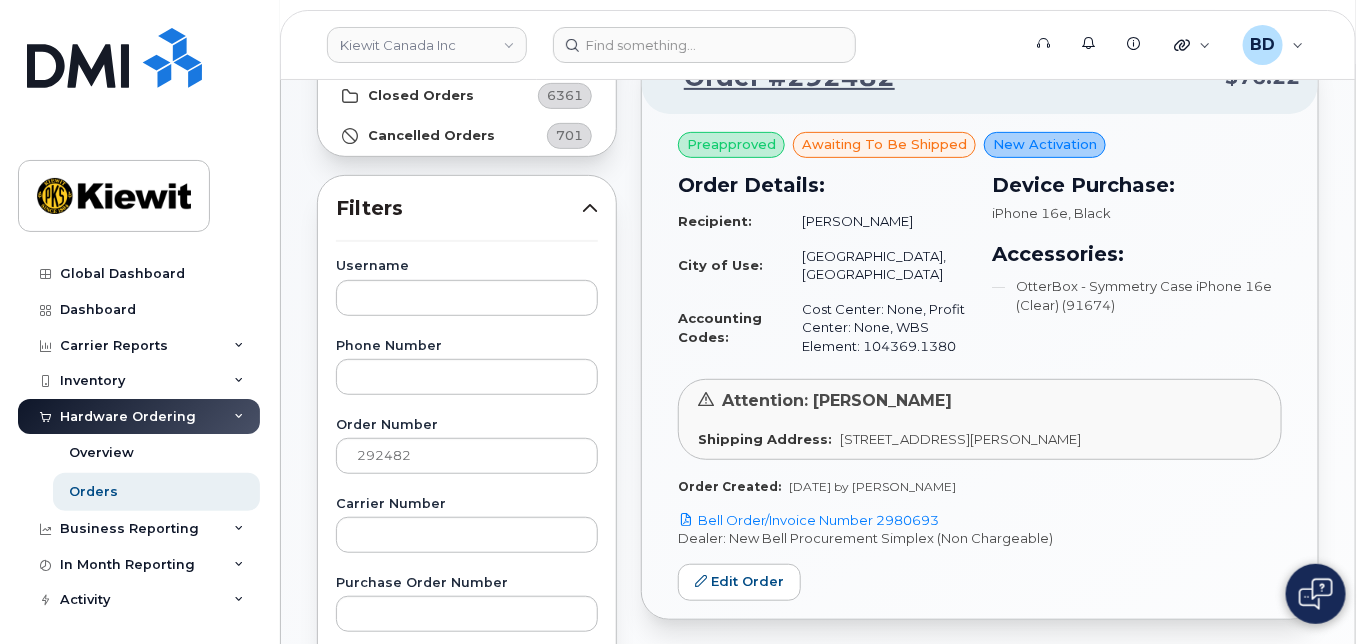scroll, scrollTop: 0, scrollLeft: 0, axis: both 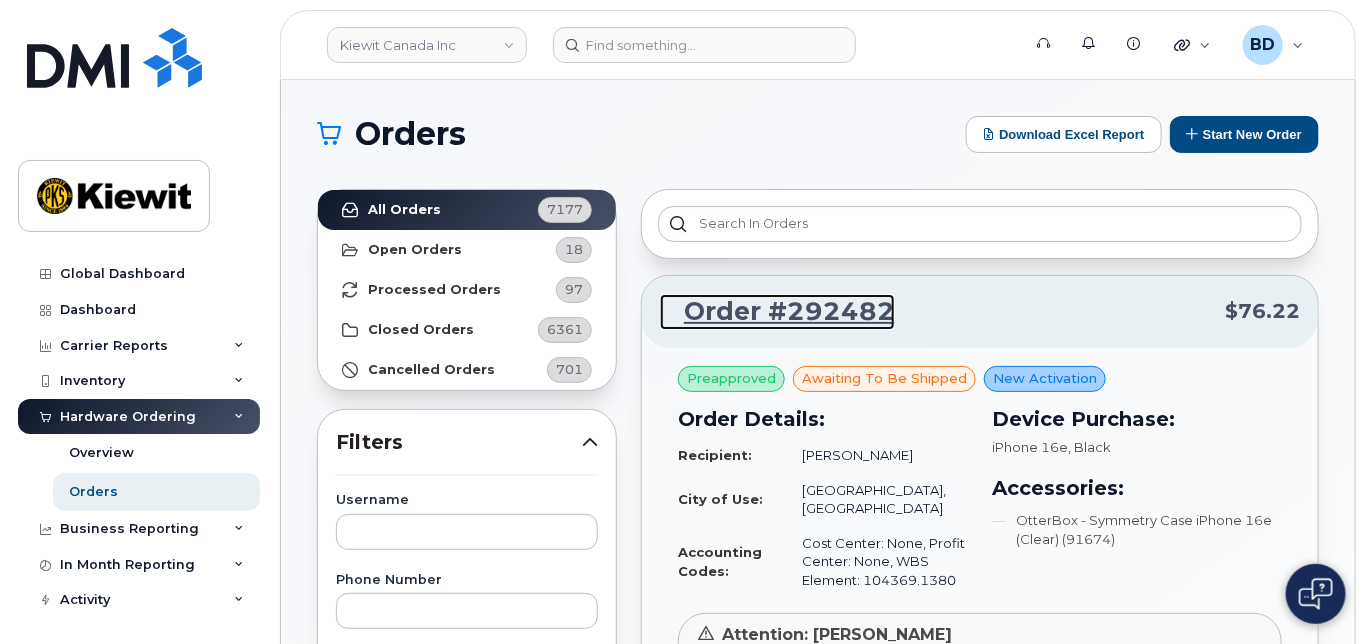 click on "Order #292482" at bounding box center [777, 312] 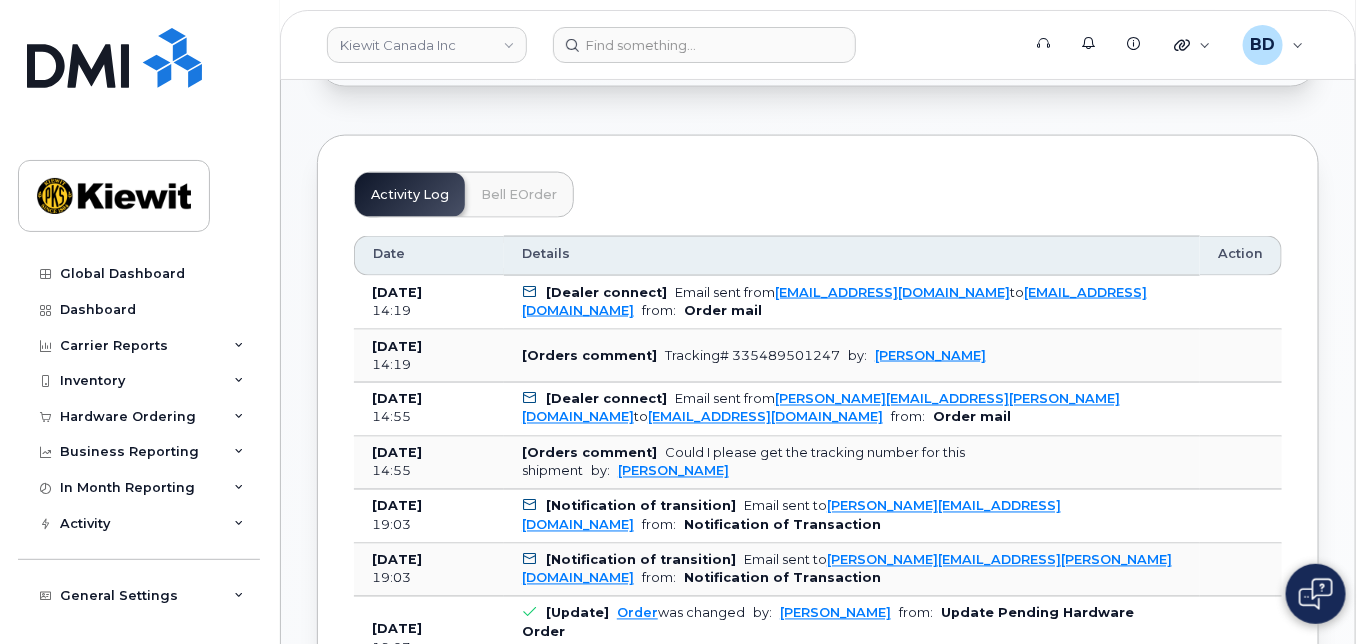 scroll, scrollTop: 1066, scrollLeft: 0, axis: vertical 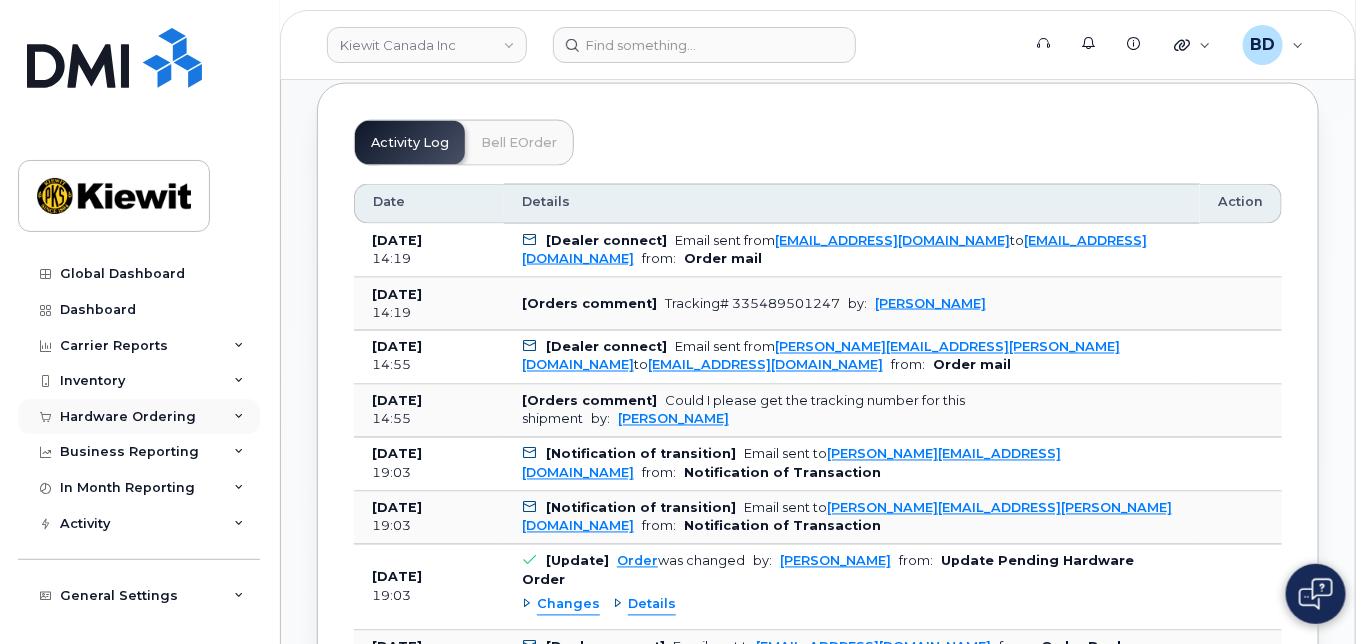 click at bounding box center [239, 417] 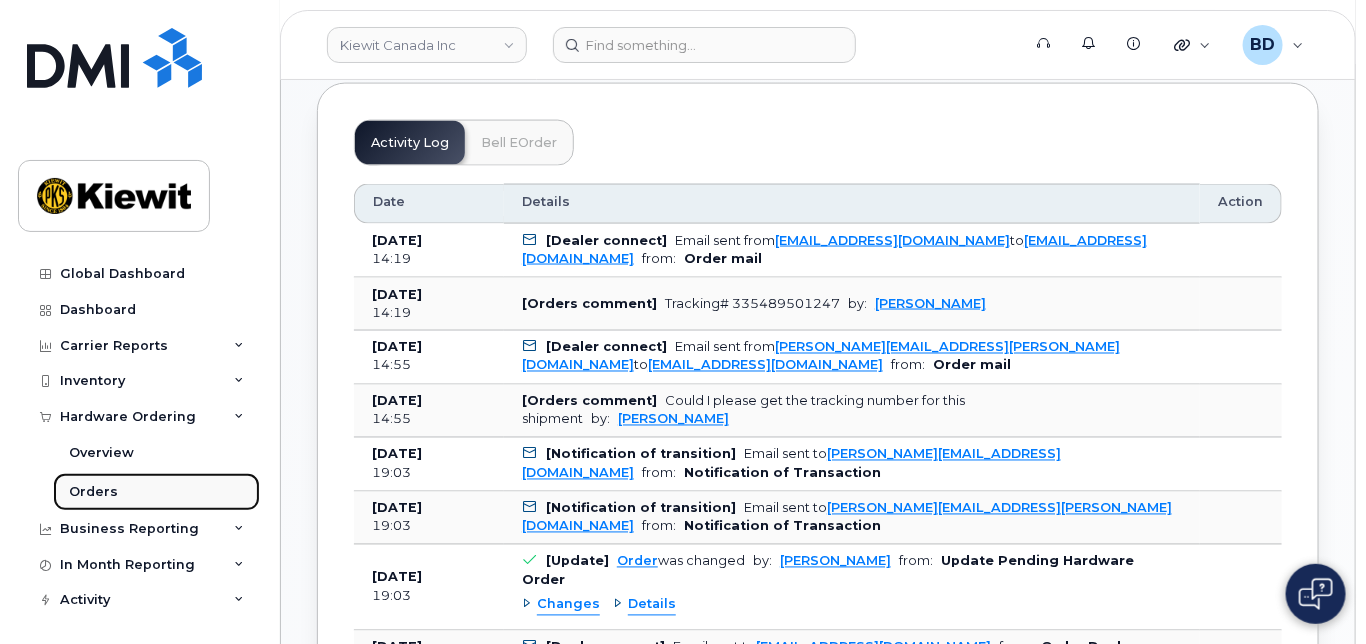 click on "Orders" at bounding box center [156, 492] 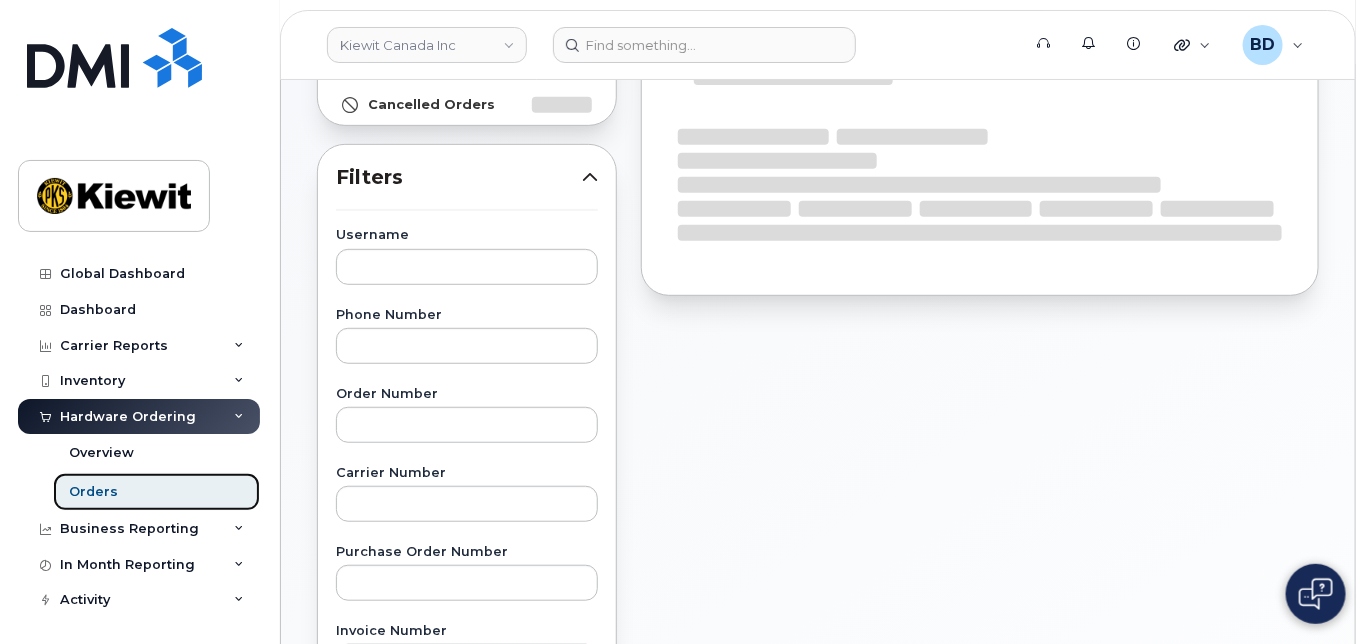 scroll, scrollTop: 266, scrollLeft: 0, axis: vertical 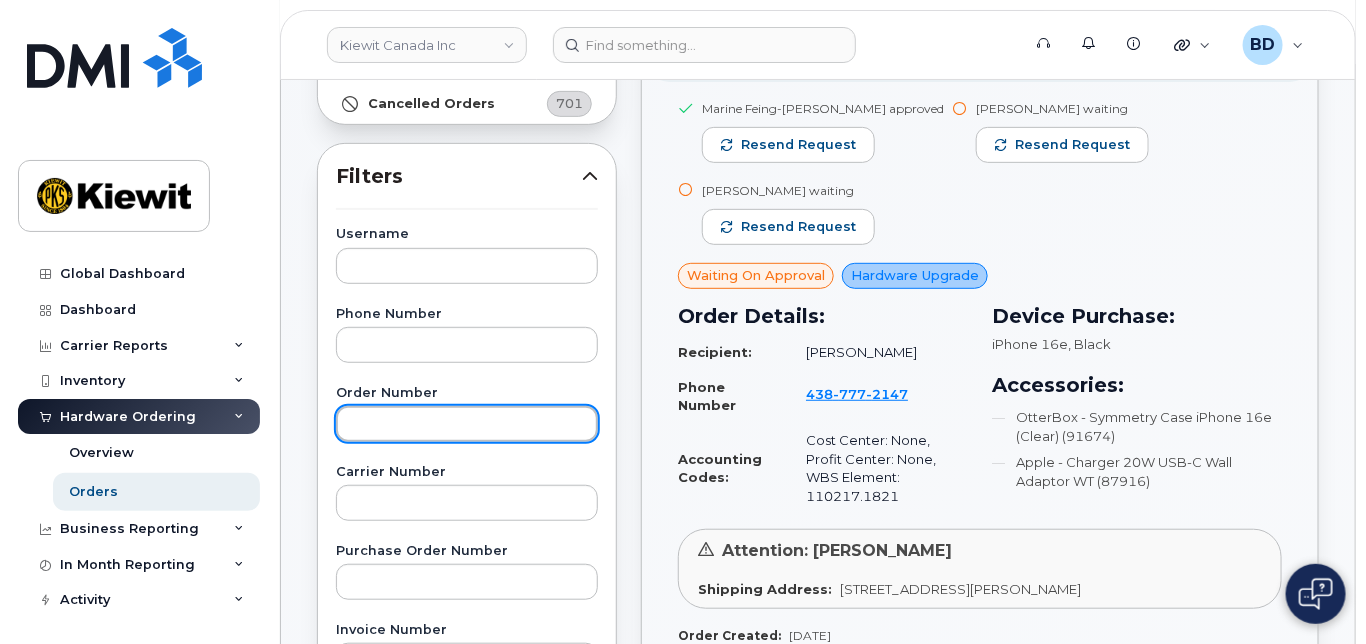 click at bounding box center [467, 424] 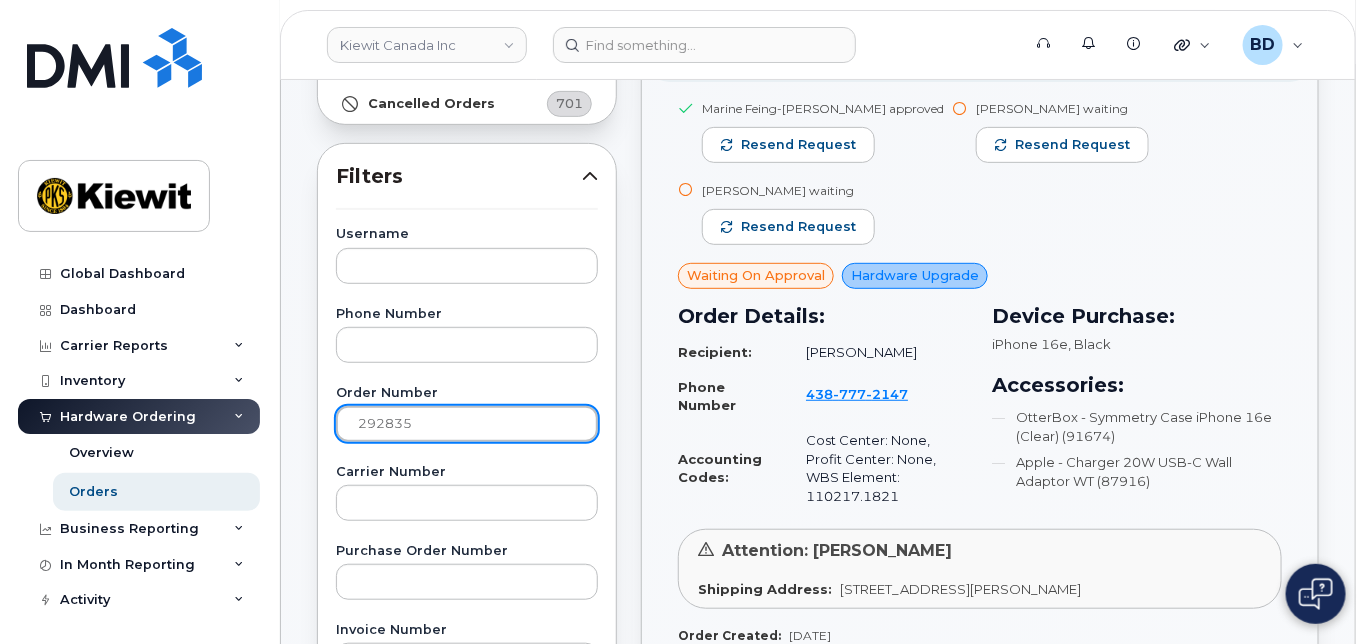 type on "292835" 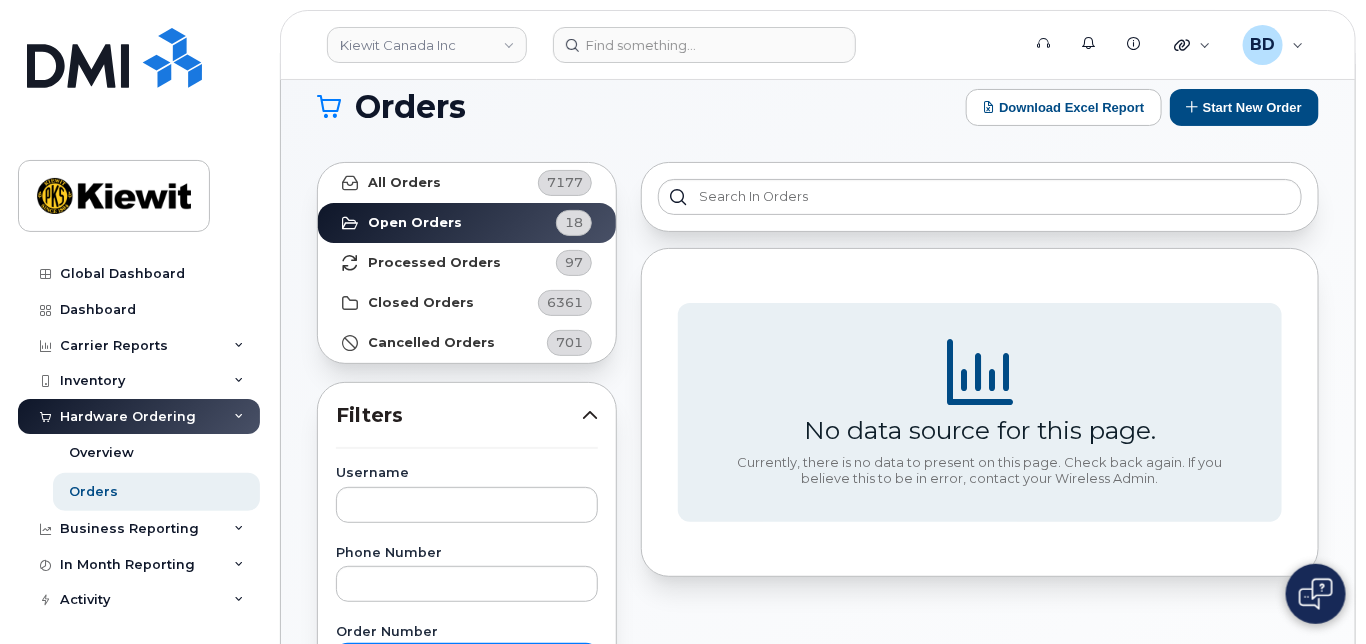 scroll, scrollTop: 0, scrollLeft: 0, axis: both 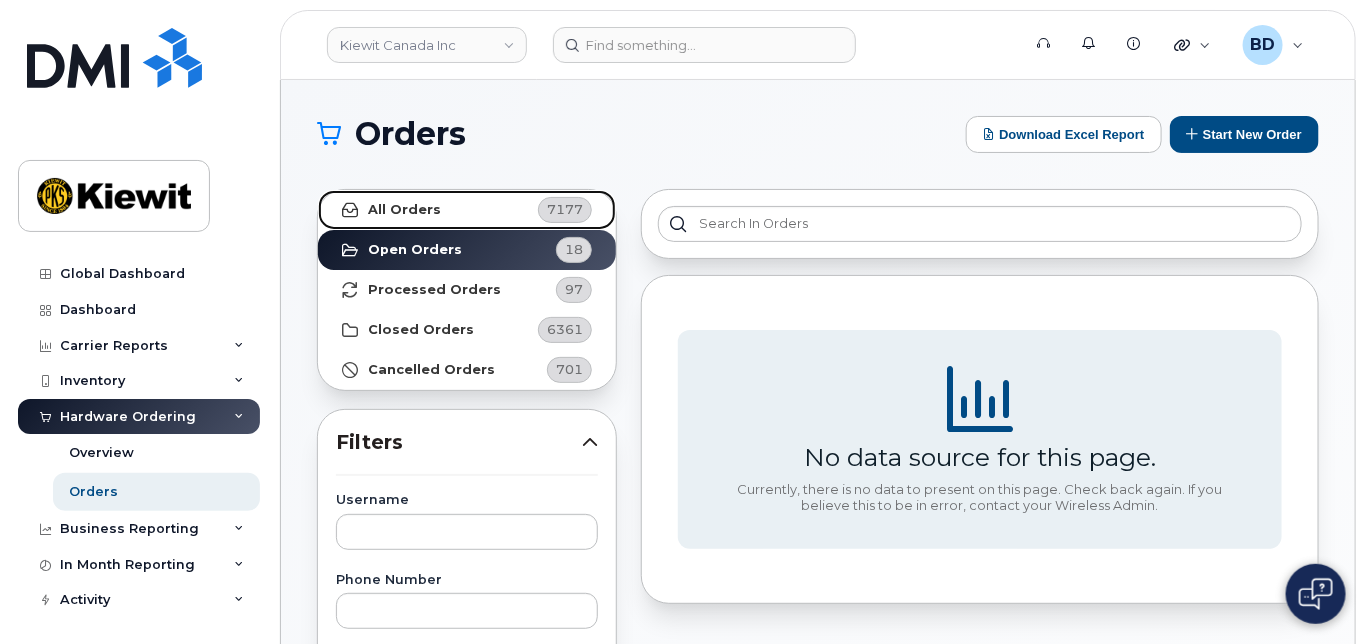 click on "All Orders 7177" at bounding box center (467, 210) 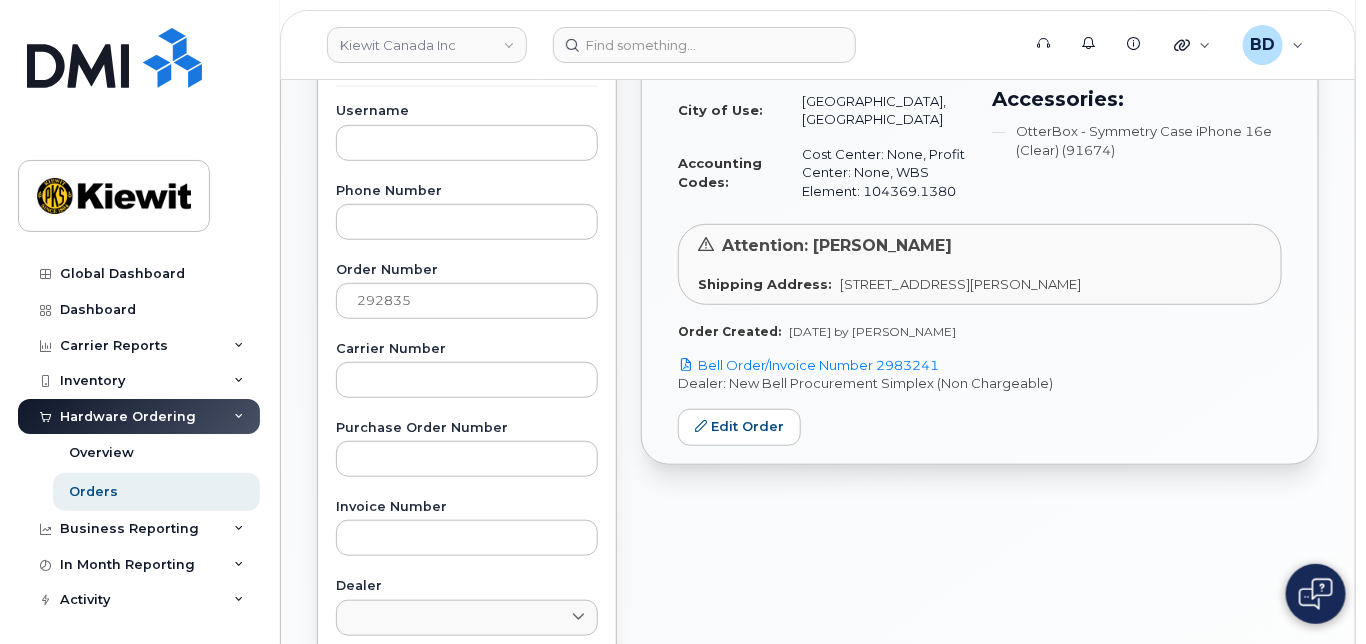 scroll, scrollTop: 0, scrollLeft: 0, axis: both 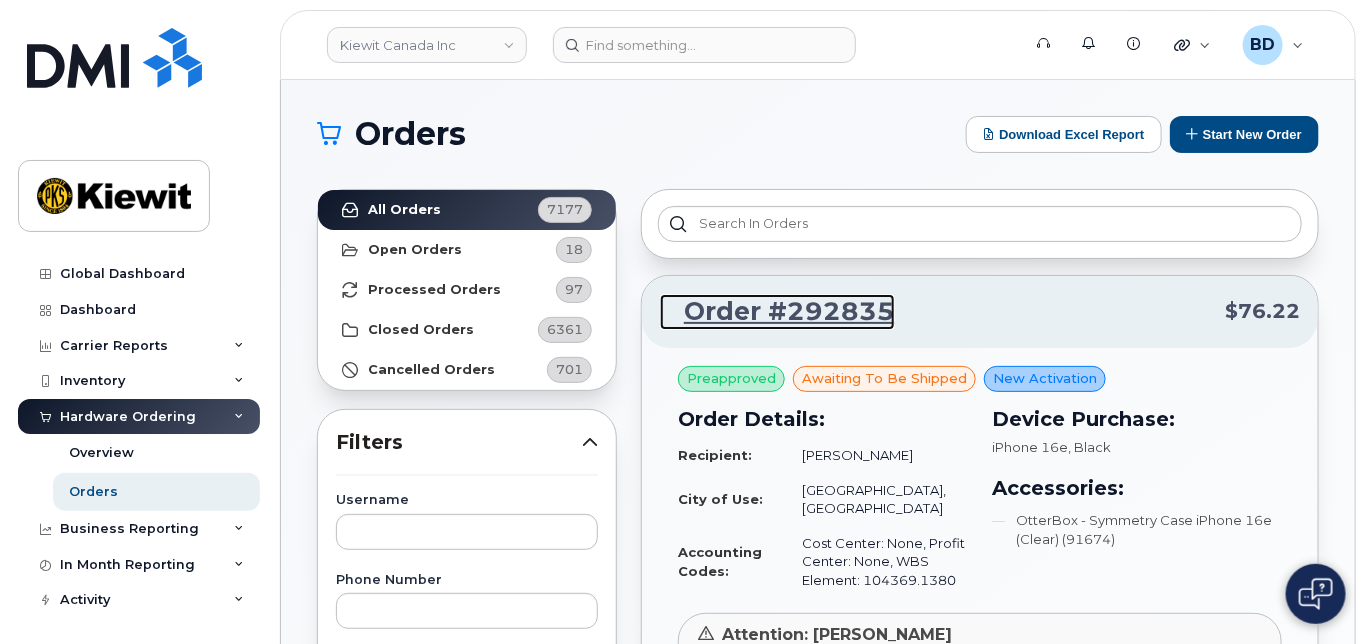 click on "Order #292835" at bounding box center [777, 312] 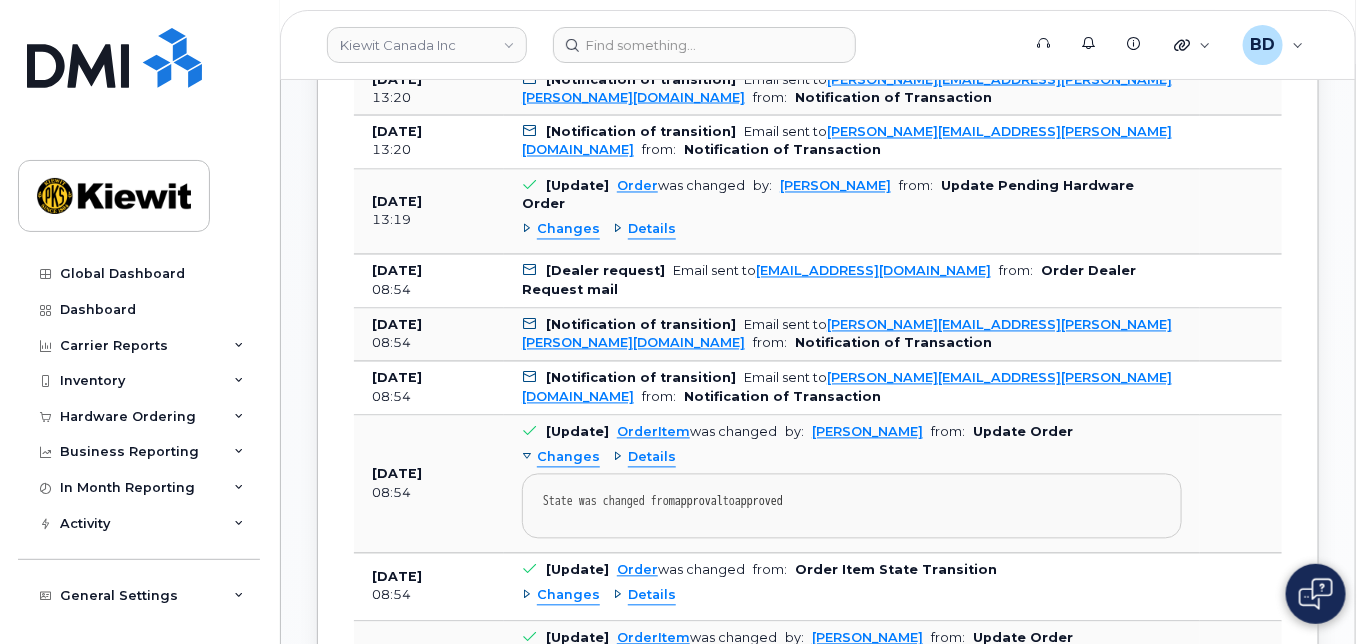 scroll, scrollTop: 1333, scrollLeft: 0, axis: vertical 